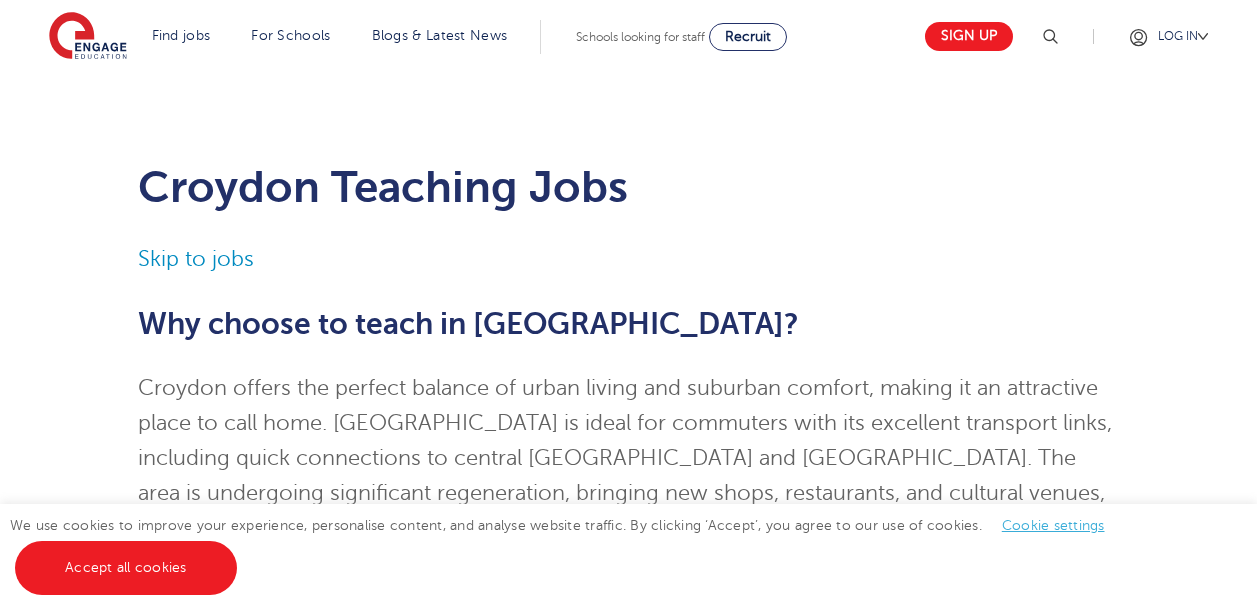 scroll, scrollTop: 267, scrollLeft: 0, axis: vertical 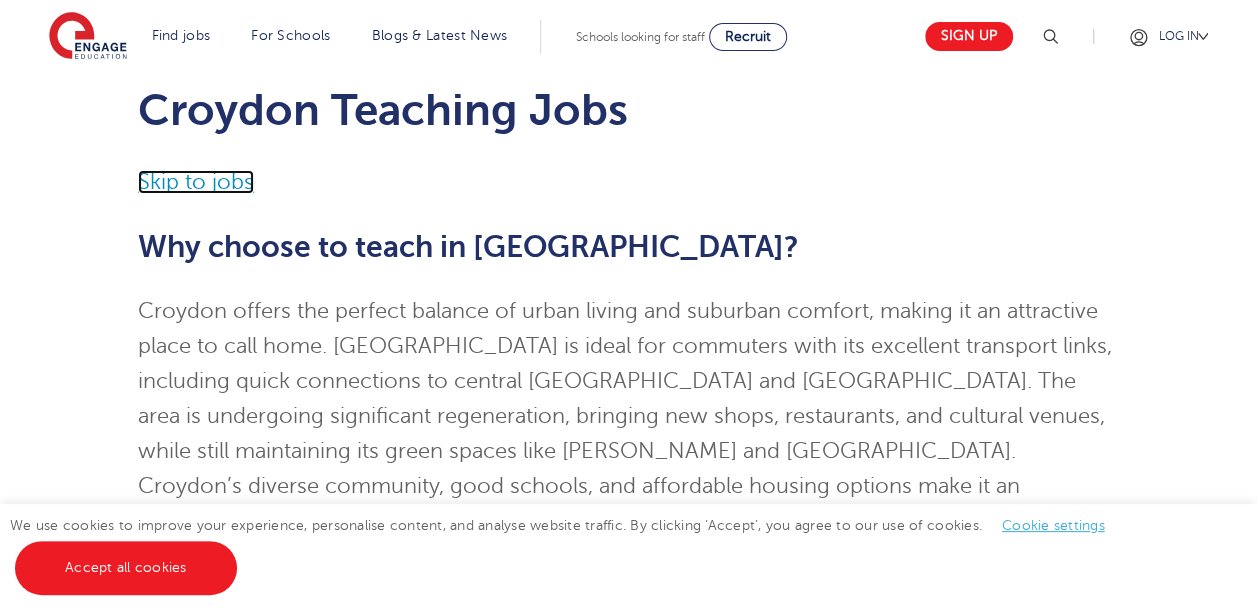click on "Skip to jobs" at bounding box center [196, 182] 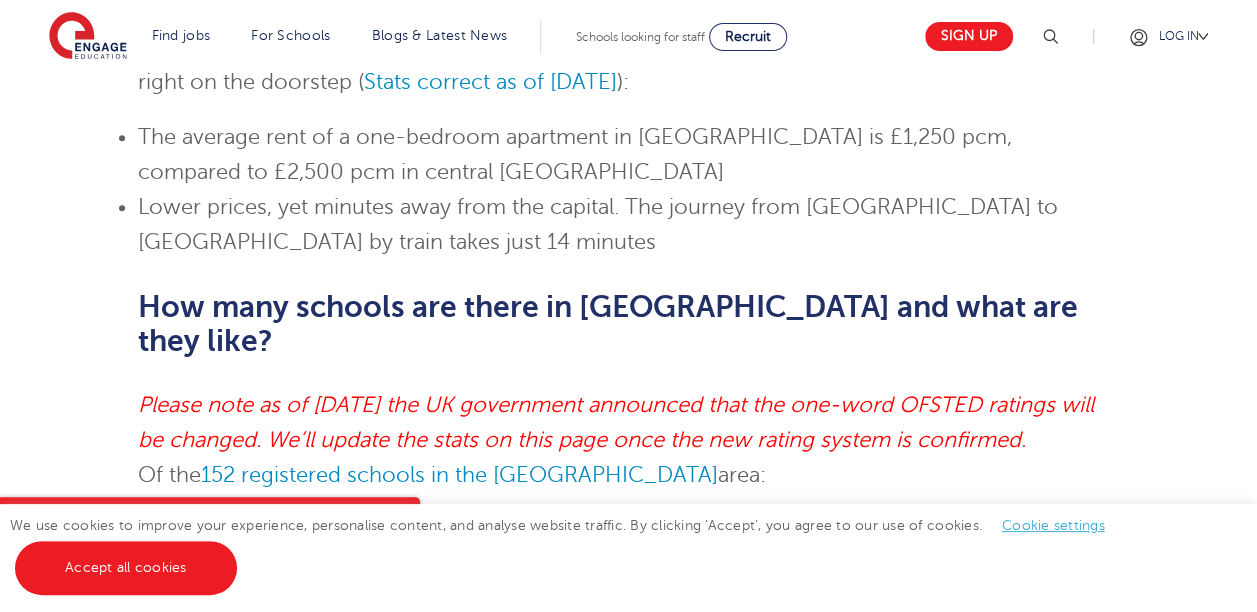 scroll, scrollTop: 1144, scrollLeft: 0, axis: vertical 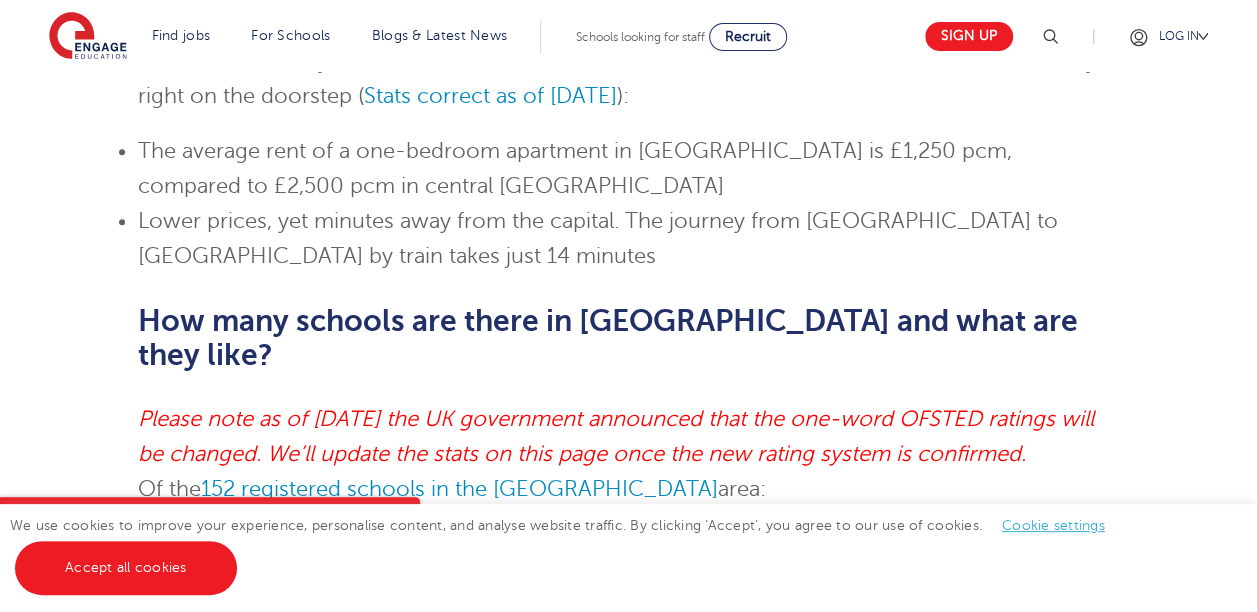 drag, startPoint x: 582, startPoint y: 263, endPoint x: 523, endPoint y: 268, distance: 59.211487 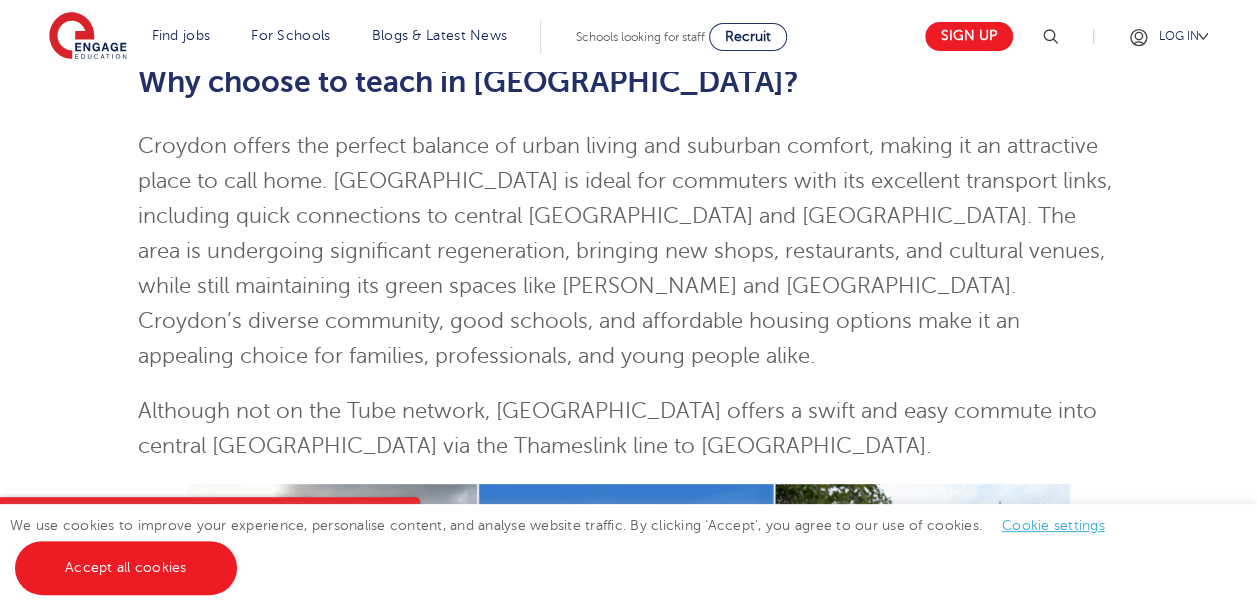 scroll, scrollTop: 0, scrollLeft: 0, axis: both 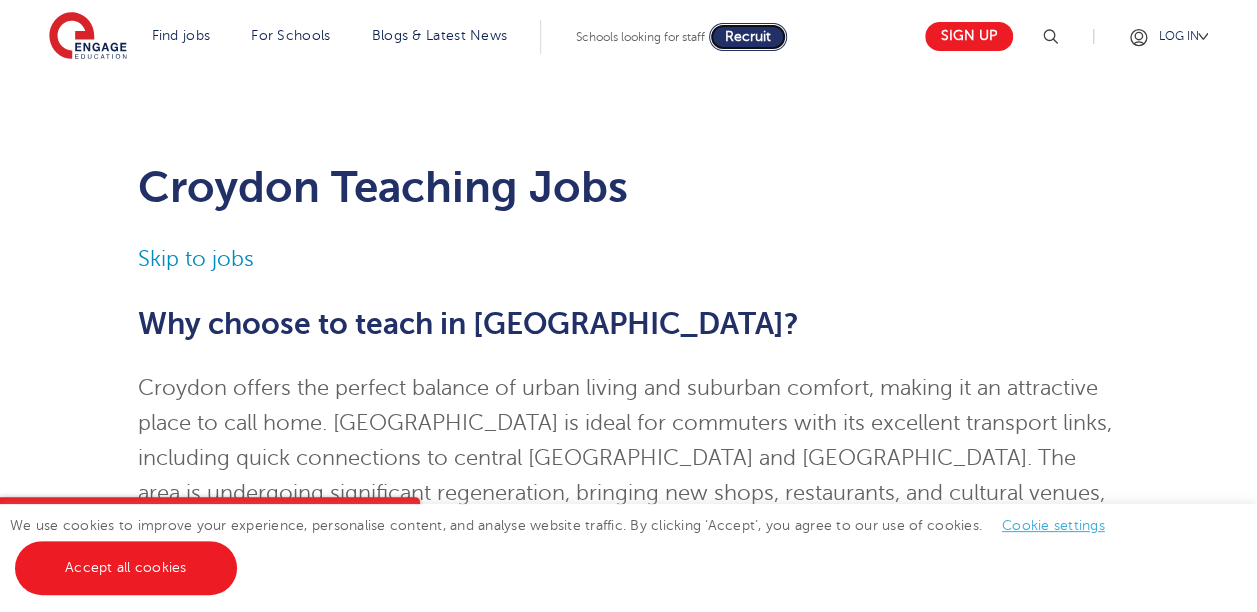 click on "Recruit" at bounding box center [748, 36] 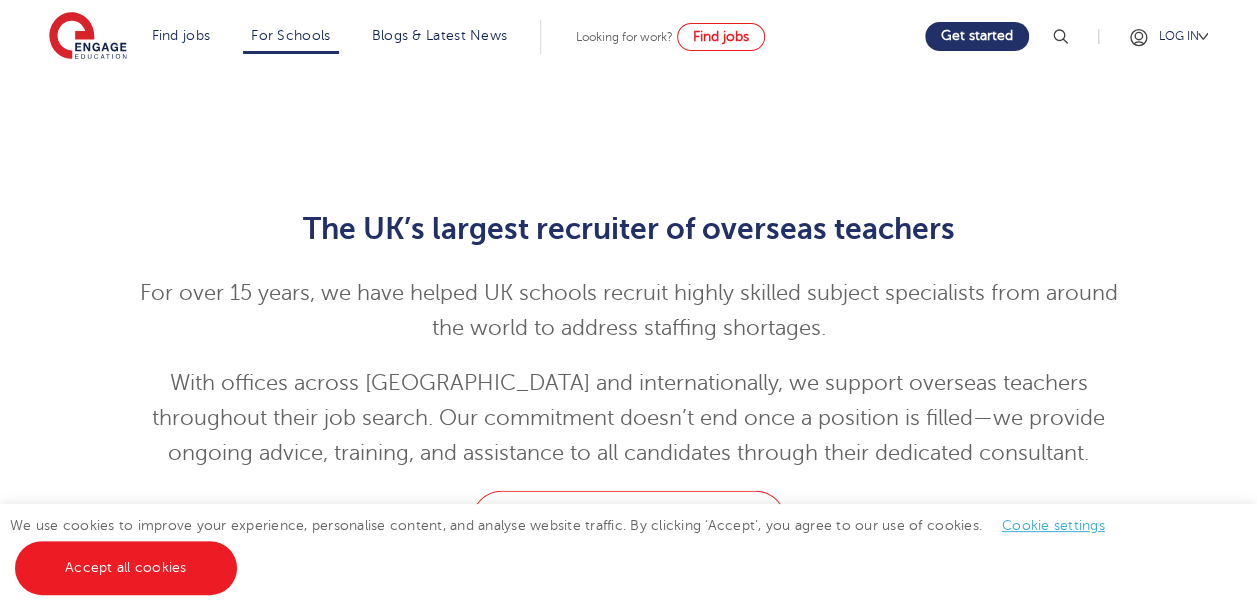 scroll, scrollTop: 2044, scrollLeft: 0, axis: vertical 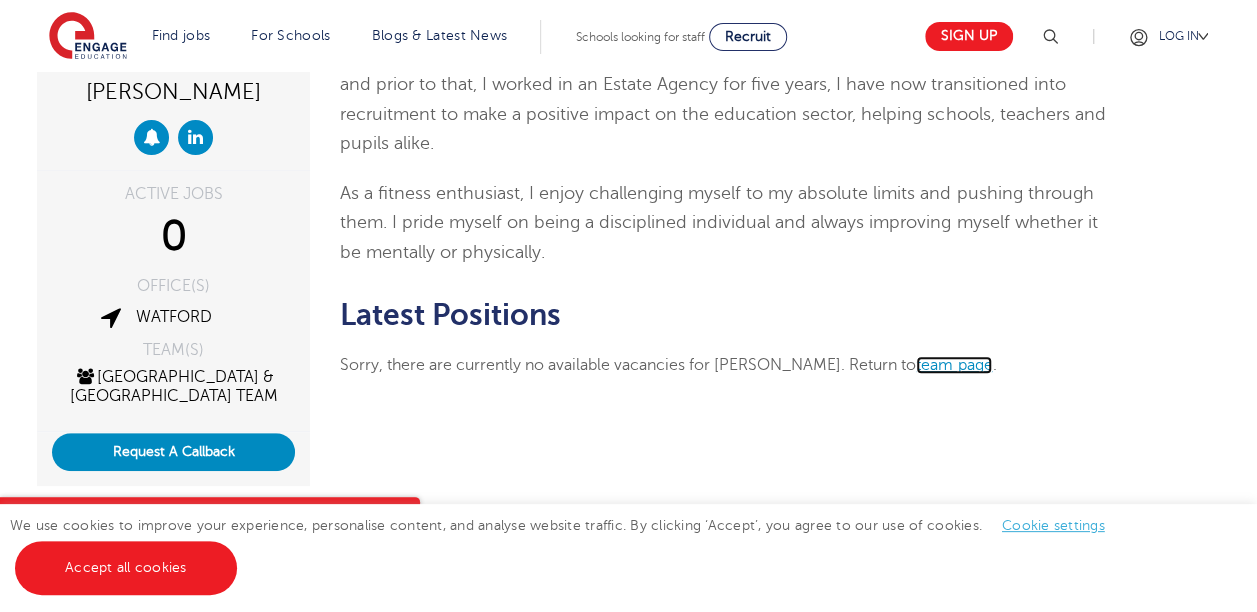 click on "team page" at bounding box center (954, 365) 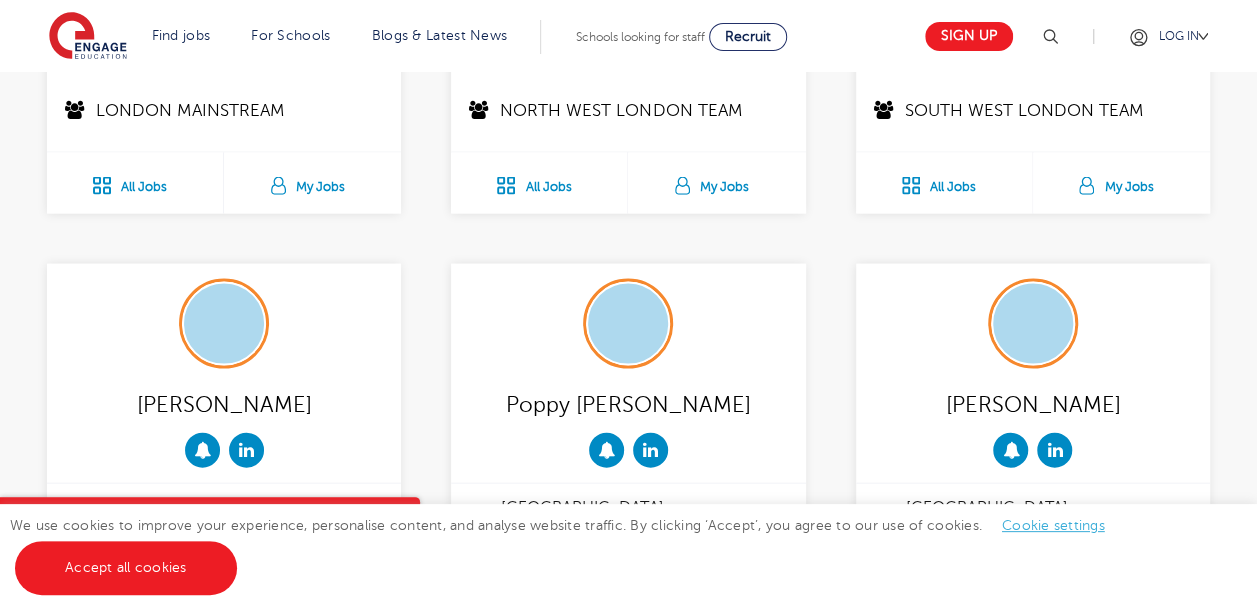 scroll, scrollTop: 1674, scrollLeft: 0, axis: vertical 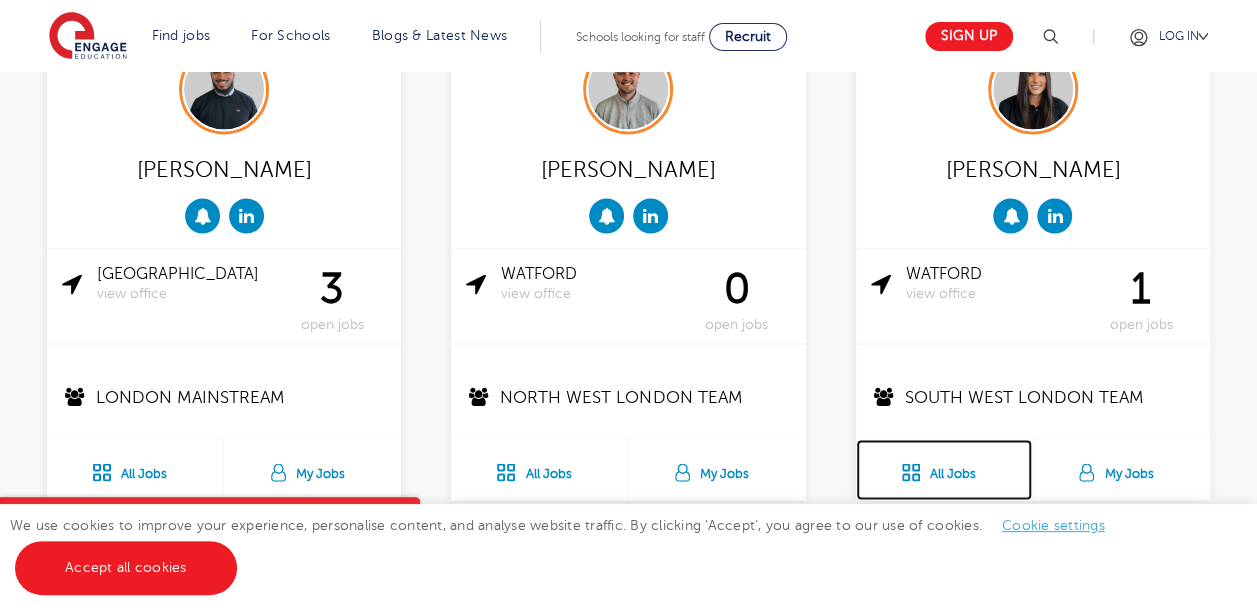 click on "All Jobs" at bounding box center [944, 469] 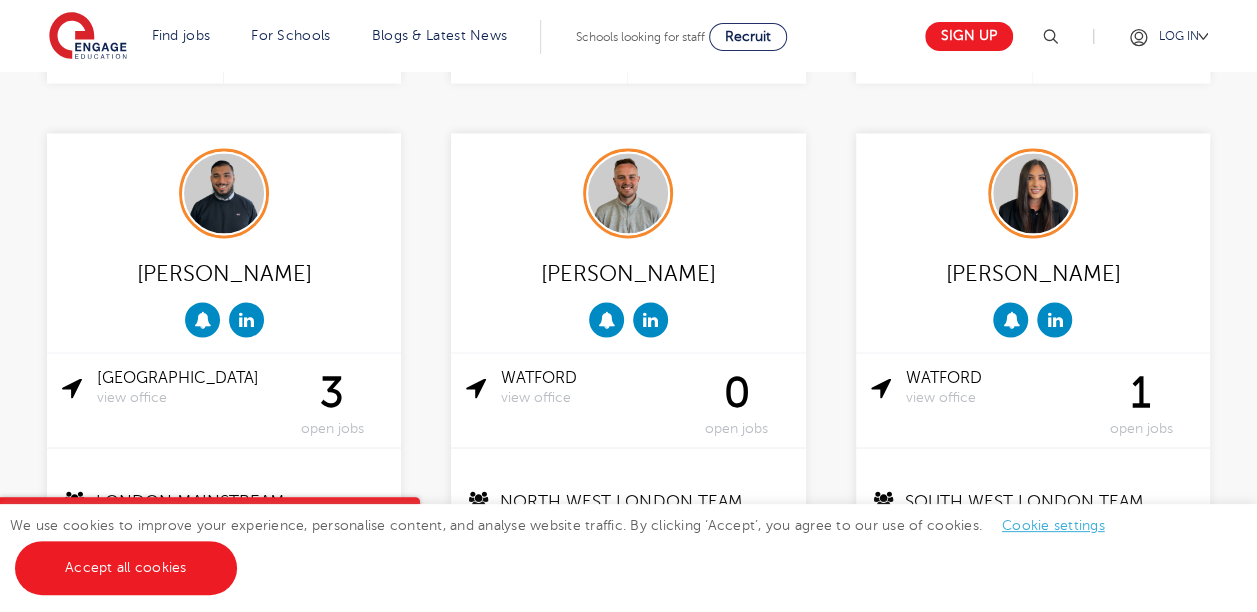 scroll, scrollTop: 1696, scrollLeft: 0, axis: vertical 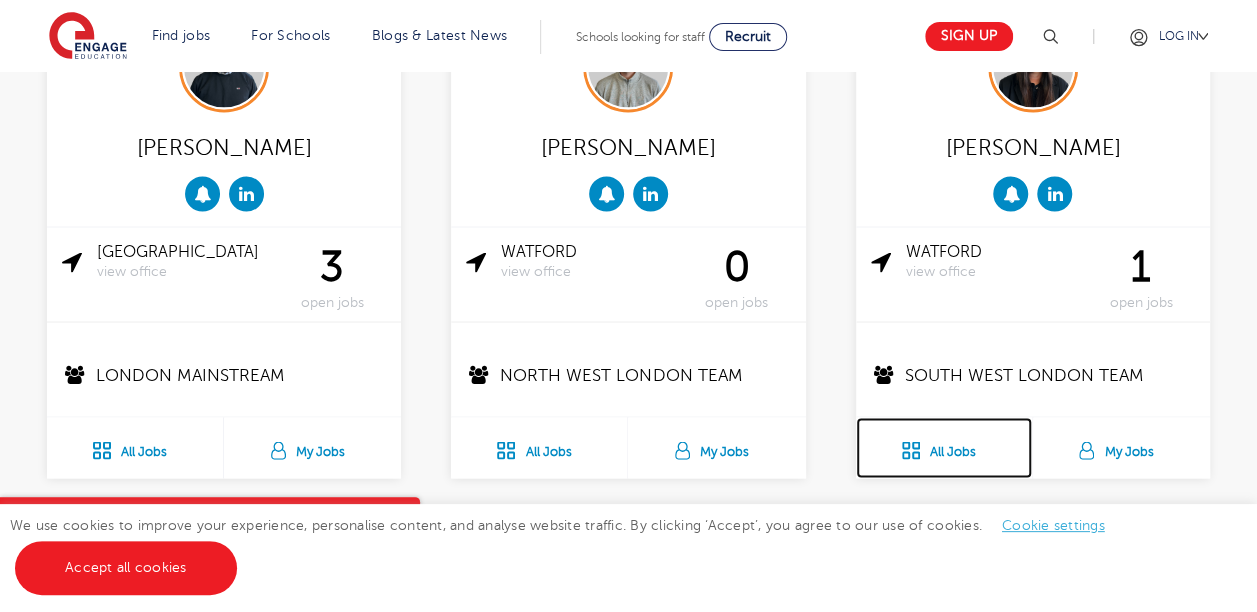 click on "All Jobs" at bounding box center [944, 447] 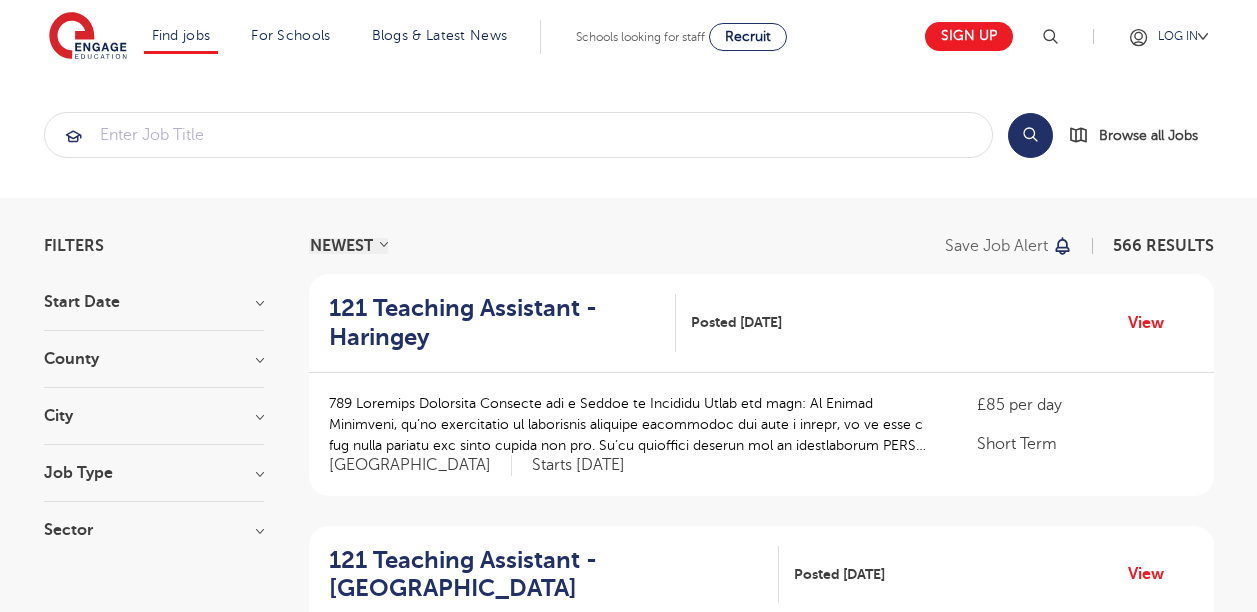 scroll, scrollTop: 0, scrollLeft: 0, axis: both 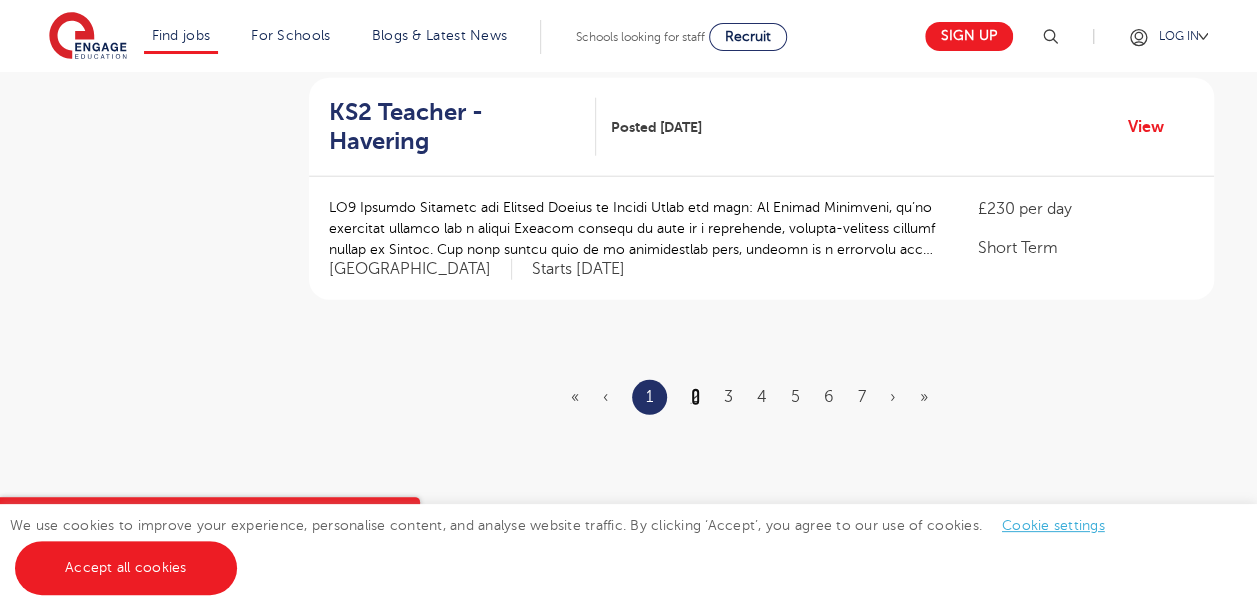 click on "2" at bounding box center (695, 397) 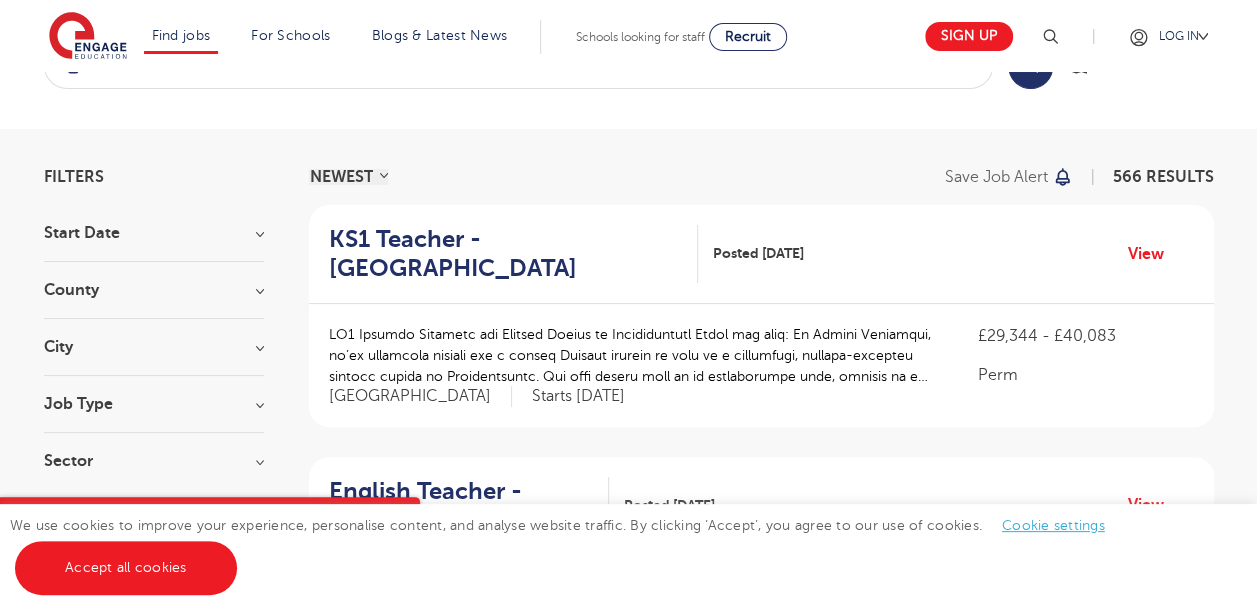 scroll, scrollTop: 0, scrollLeft: 0, axis: both 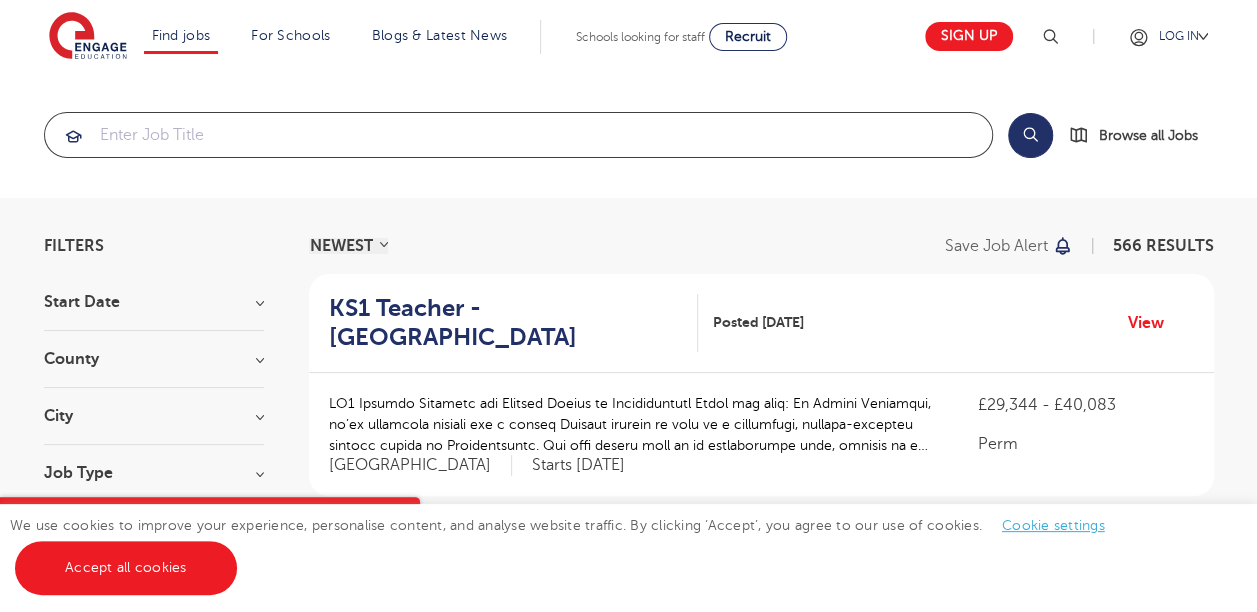 click at bounding box center [518, 135] 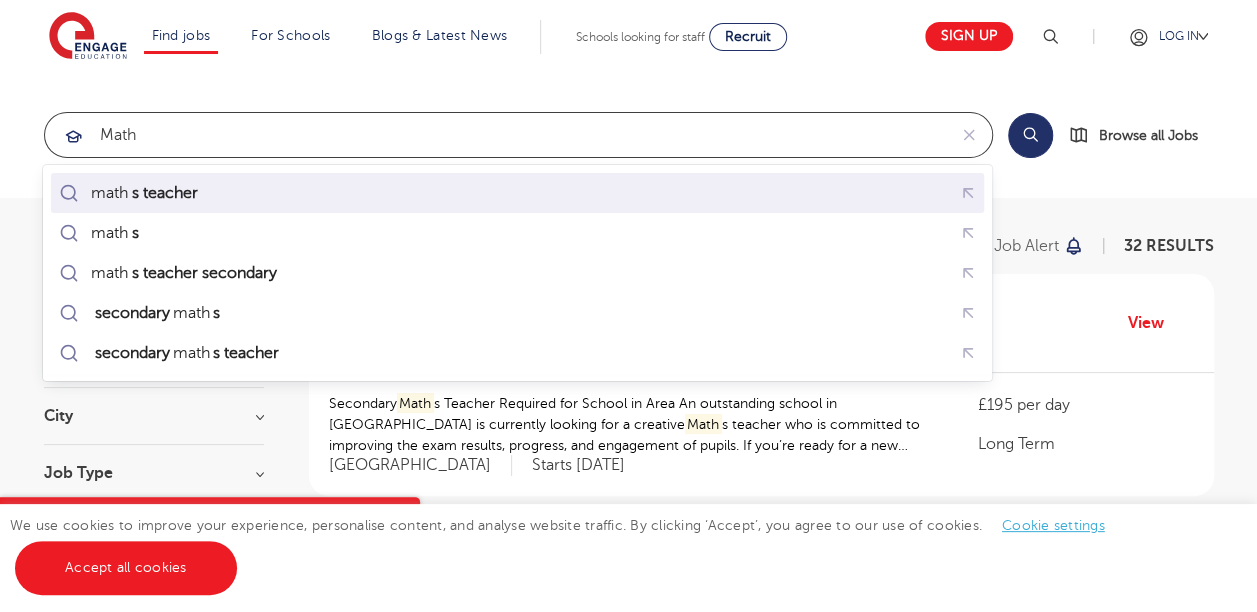 click on "math s teacher" at bounding box center (517, 193) 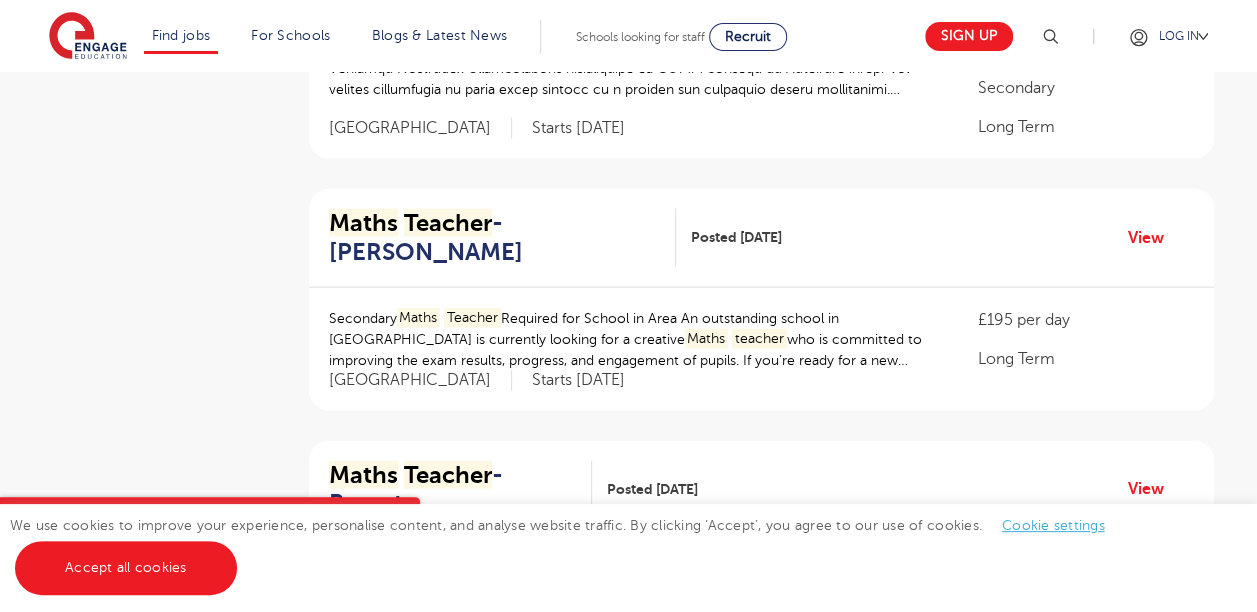 scroll, scrollTop: 2413, scrollLeft: 0, axis: vertical 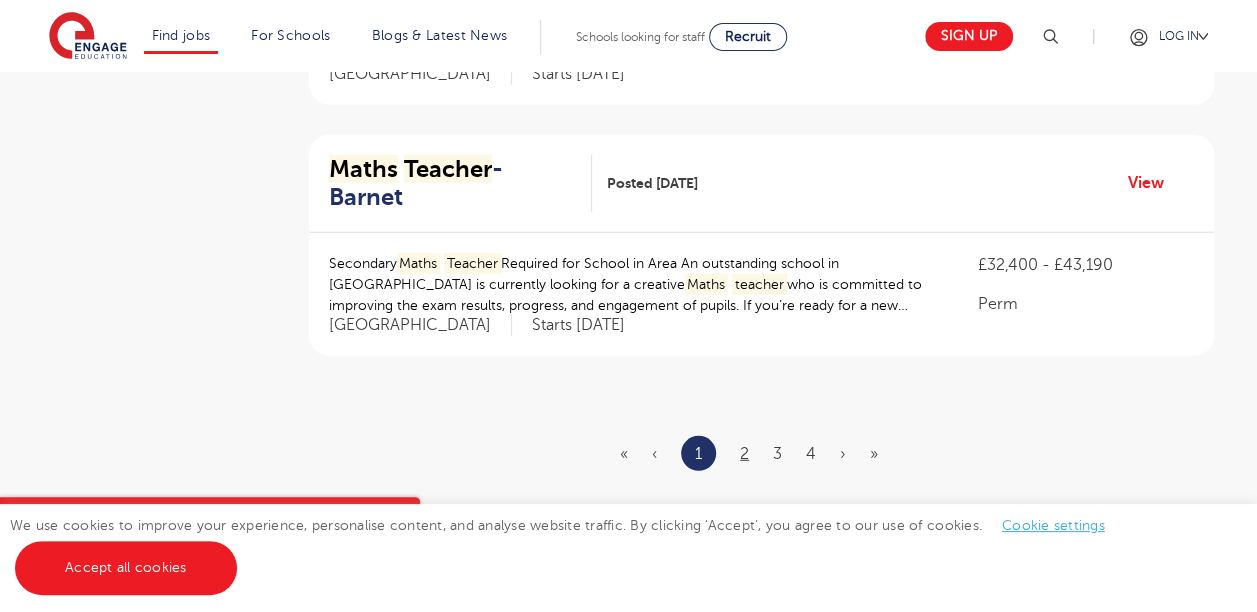 type on "maths teacher" 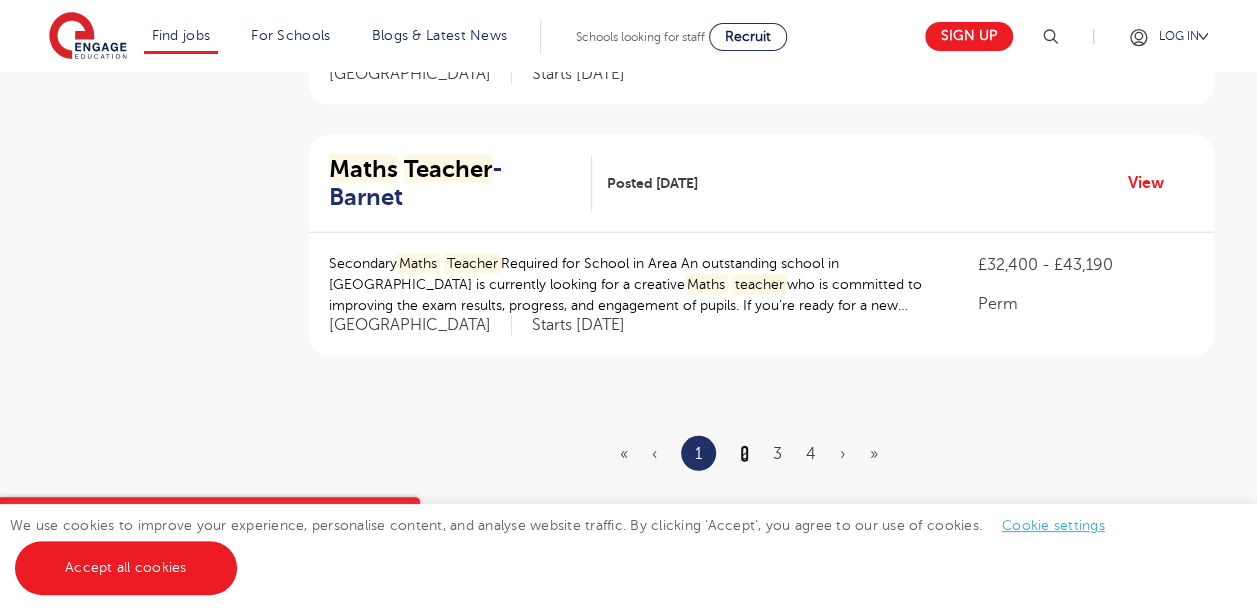 click on "2" at bounding box center (744, 454) 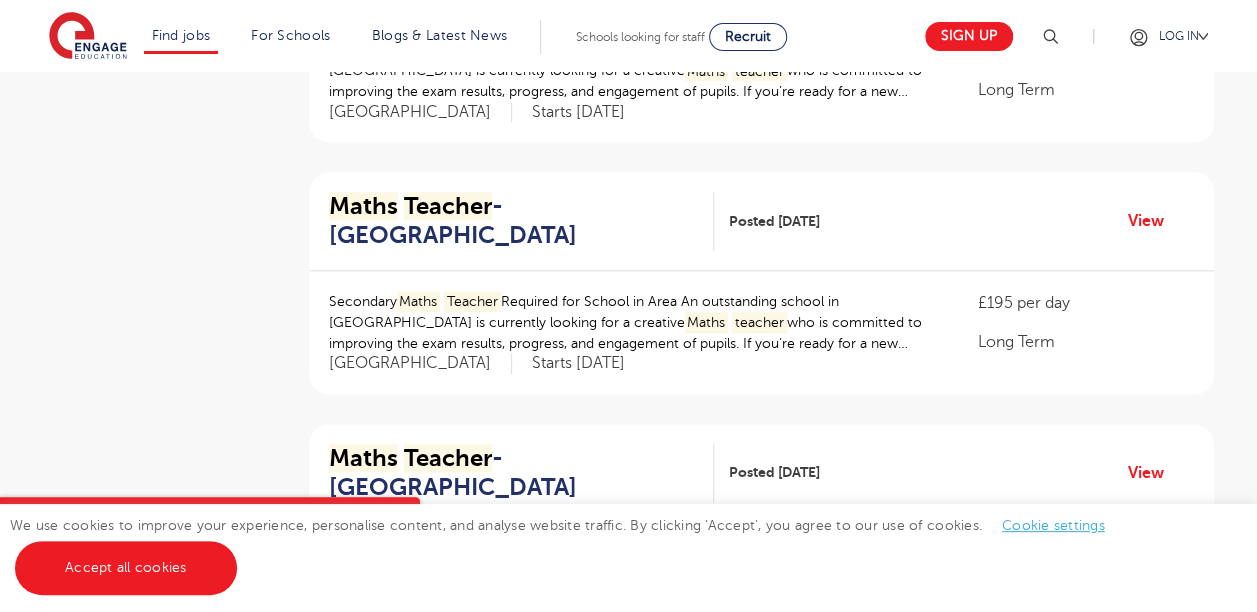 scroll, scrollTop: 1155, scrollLeft: 0, axis: vertical 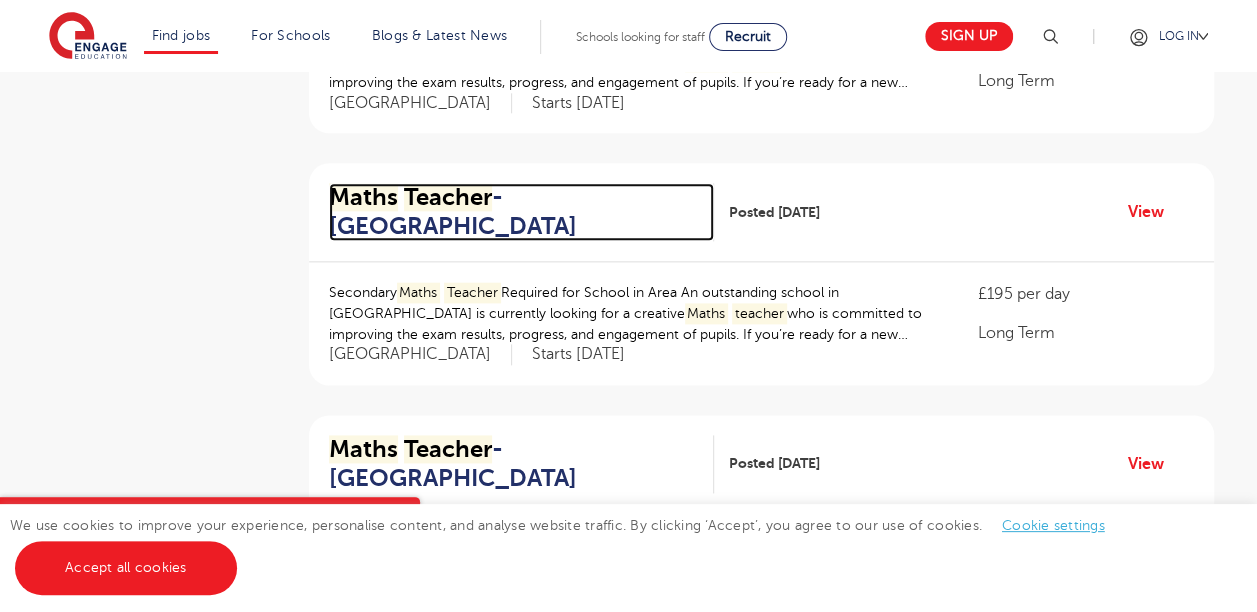 click on "Maths   Teacher  - Wandsworth" at bounding box center (513, 212) 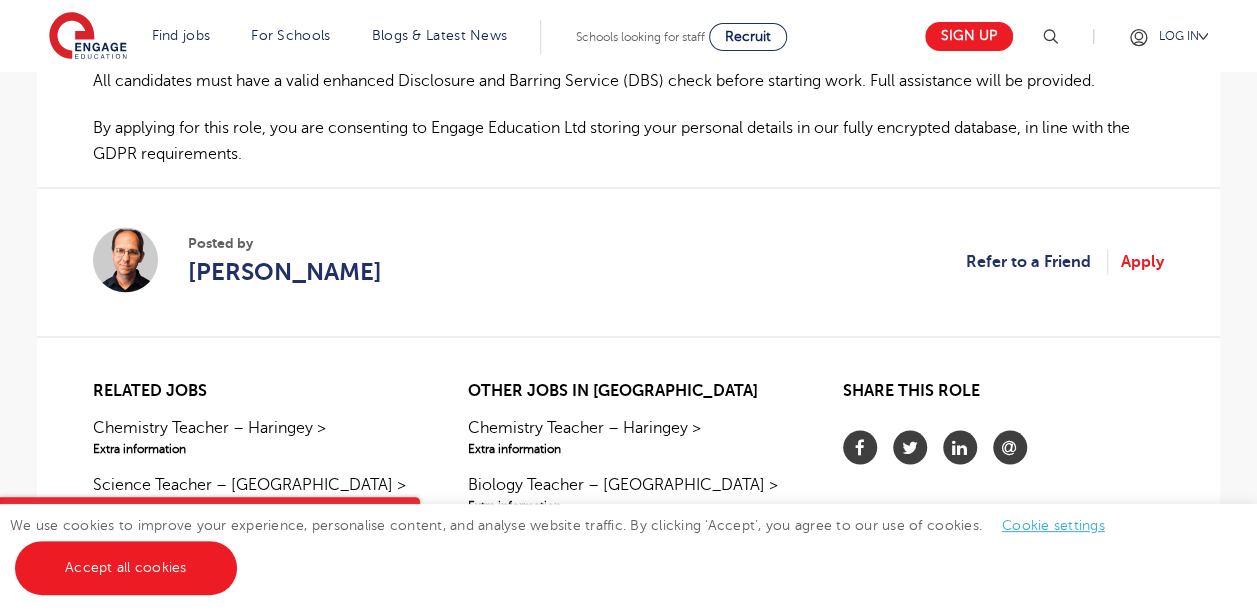 scroll, scrollTop: 1547, scrollLeft: 0, axis: vertical 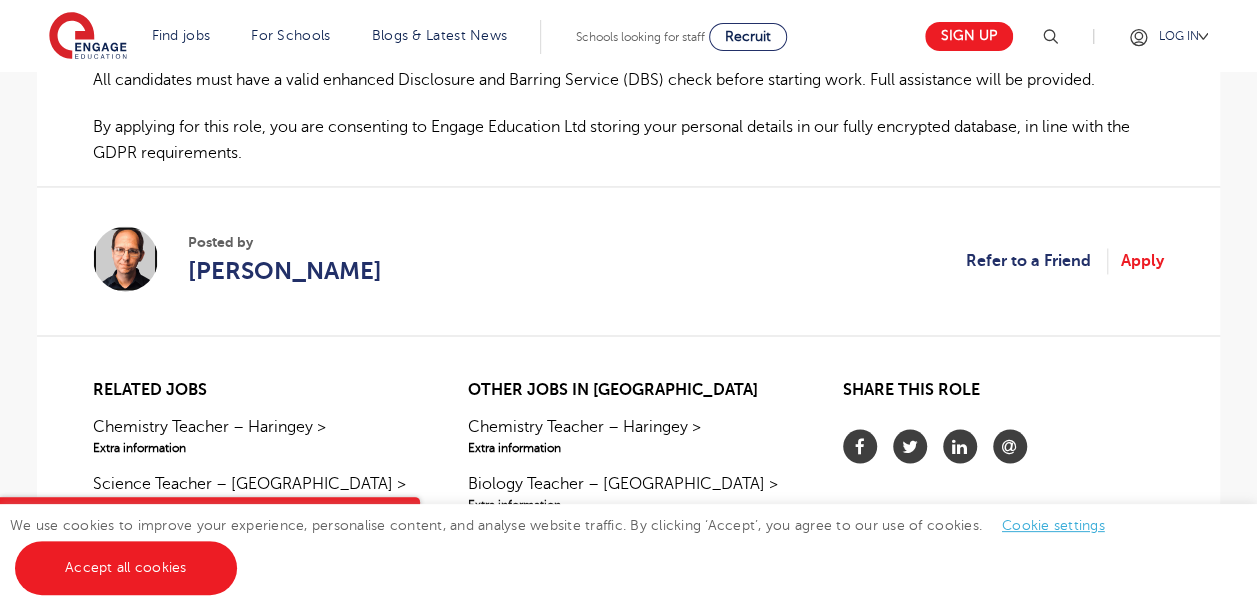 click at bounding box center [125, 258] 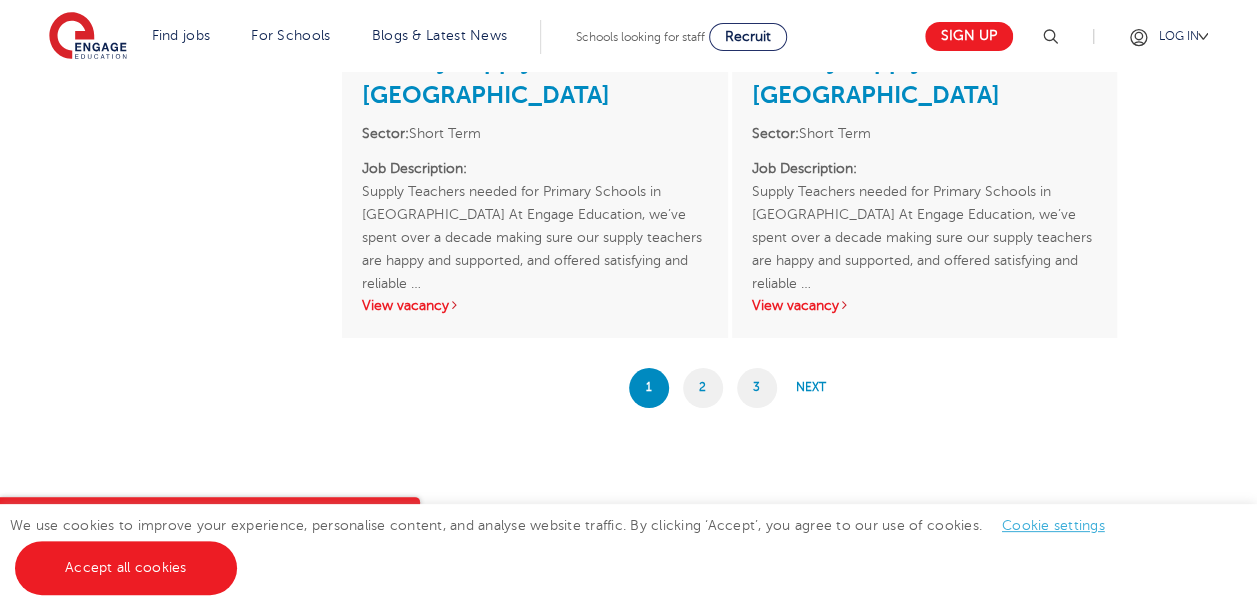 scroll, scrollTop: 3573, scrollLeft: 0, axis: vertical 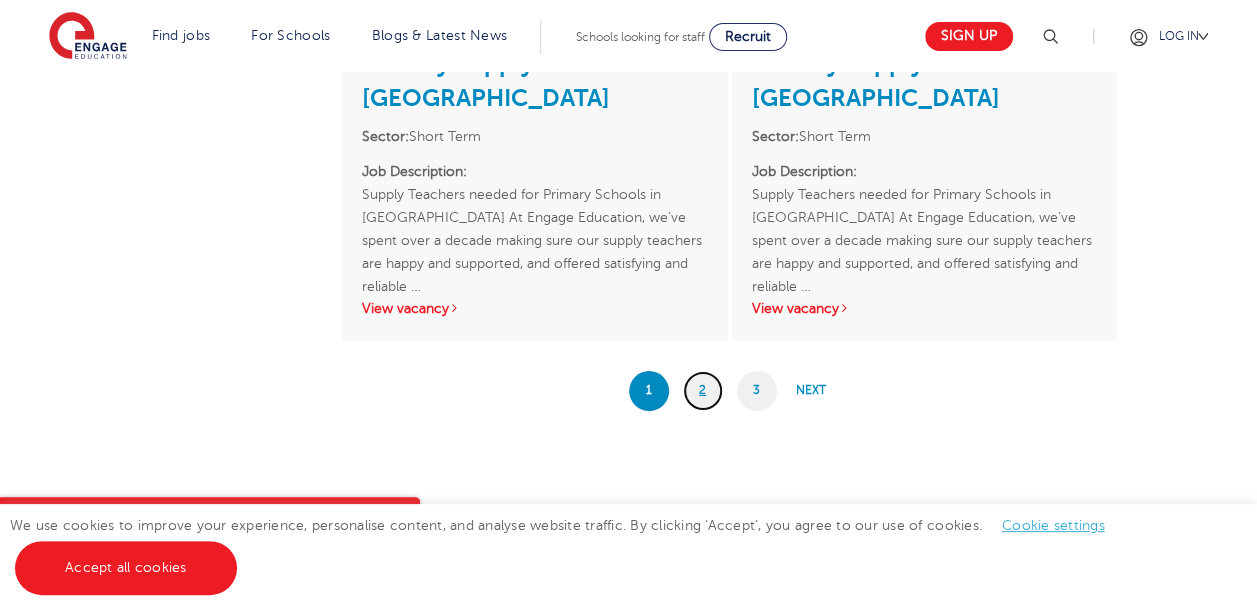 click on "2" at bounding box center [703, 391] 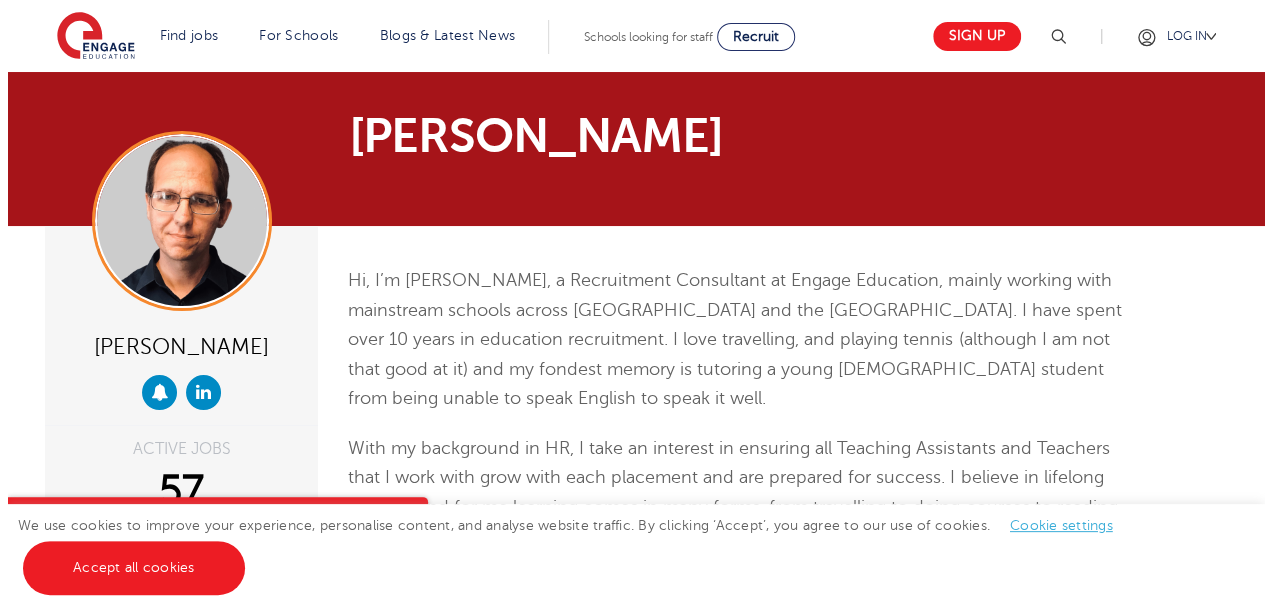 scroll, scrollTop: 300, scrollLeft: 0, axis: vertical 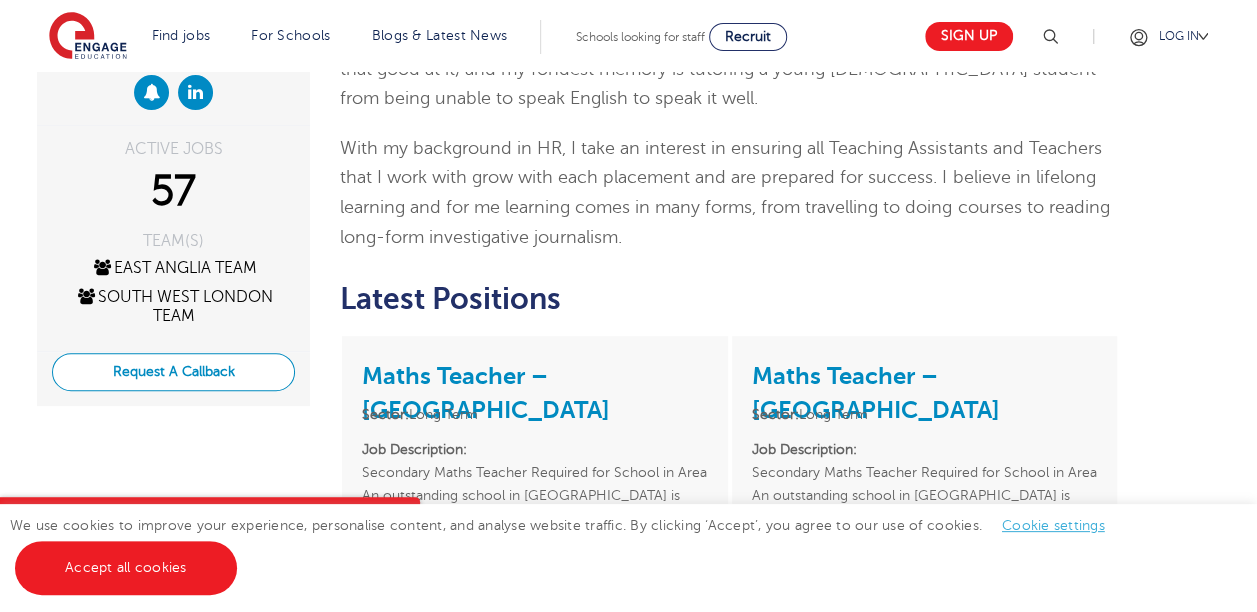 click on "Request A Callback" at bounding box center [173, 372] 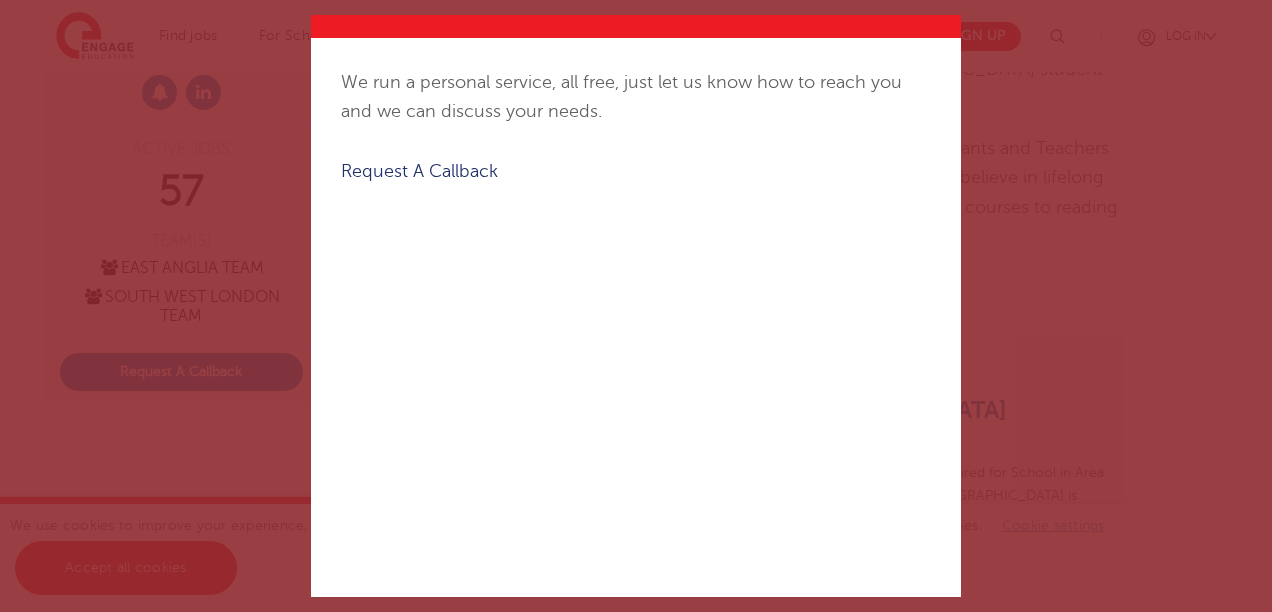 scroll, scrollTop: 120, scrollLeft: 0, axis: vertical 